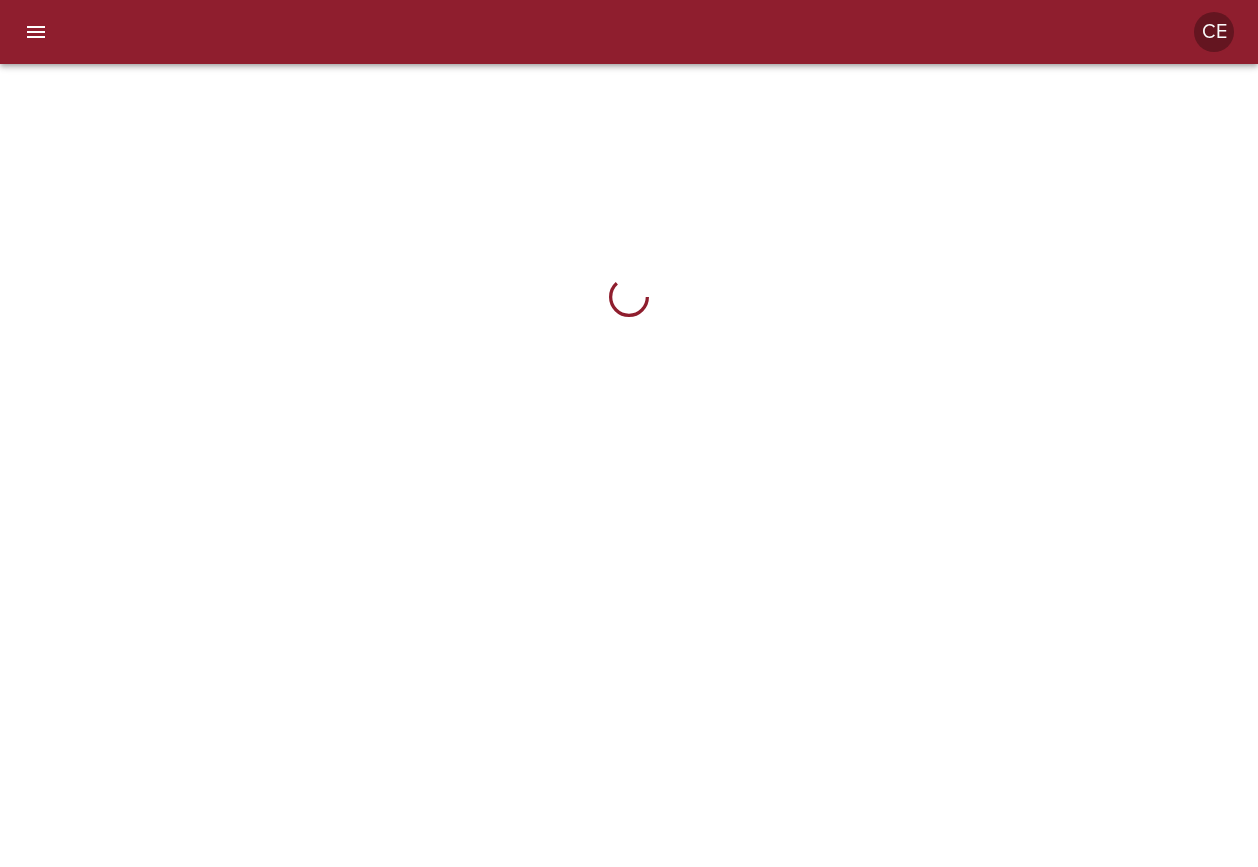 scroll, scrollTop: 0, scrollLeft: 0, axis: both 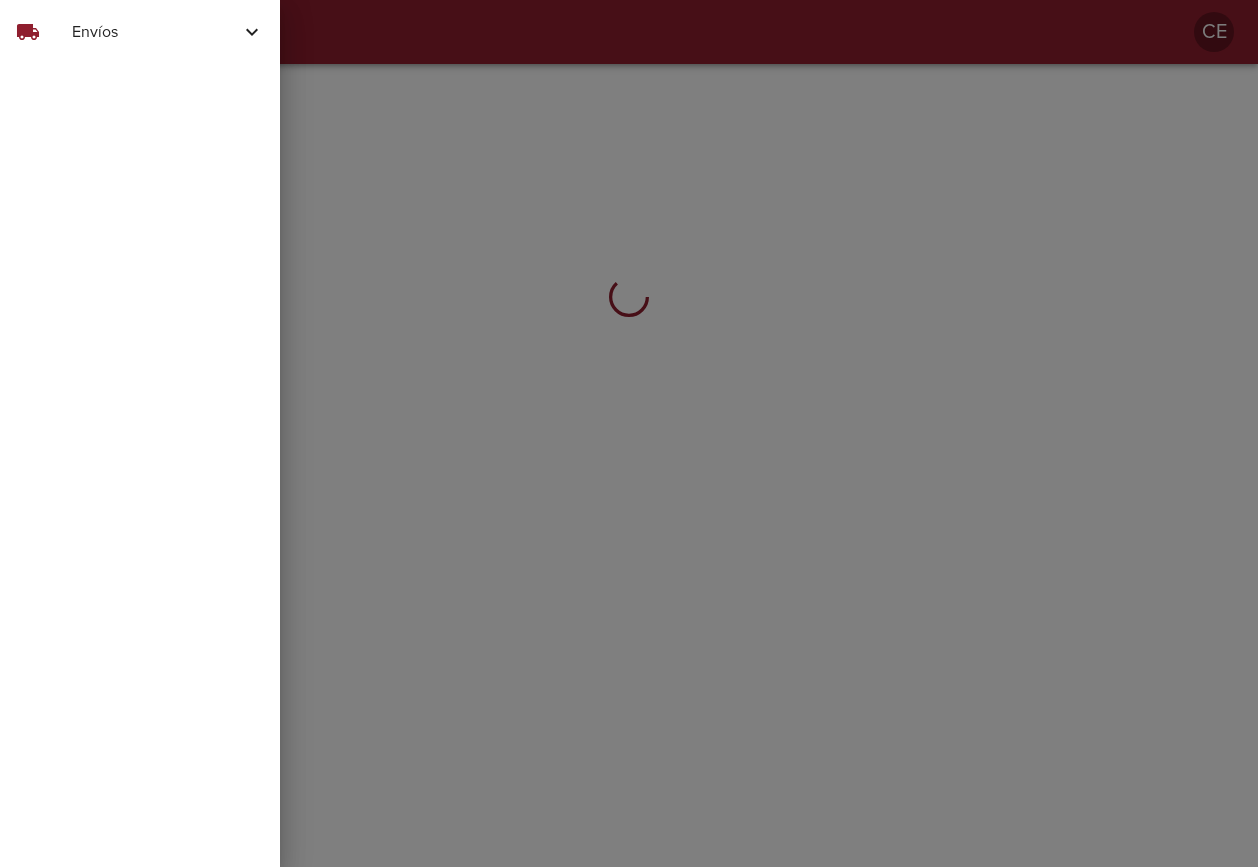 click on "Envíos" at bounding box center [156, 32] 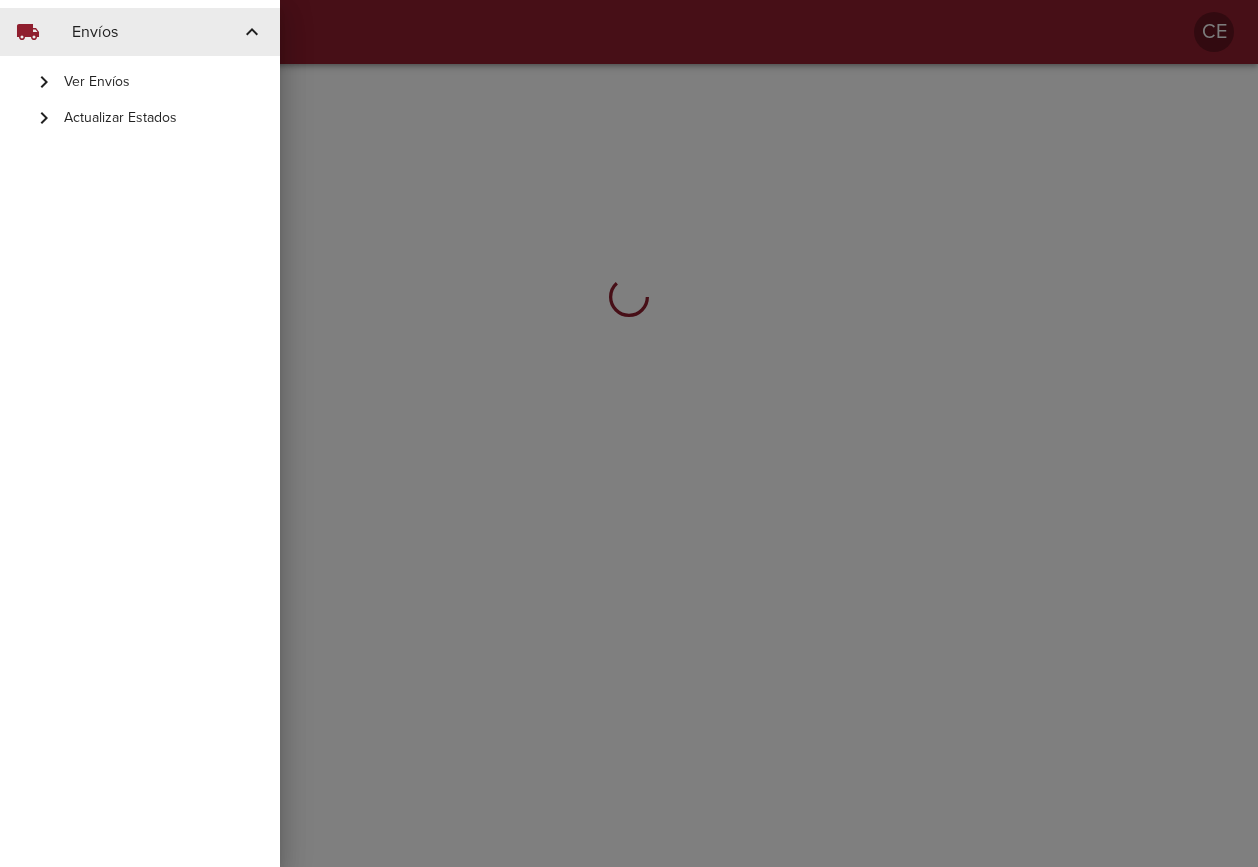 click on "Actualizar Estados" at bounding box center [164, 118] 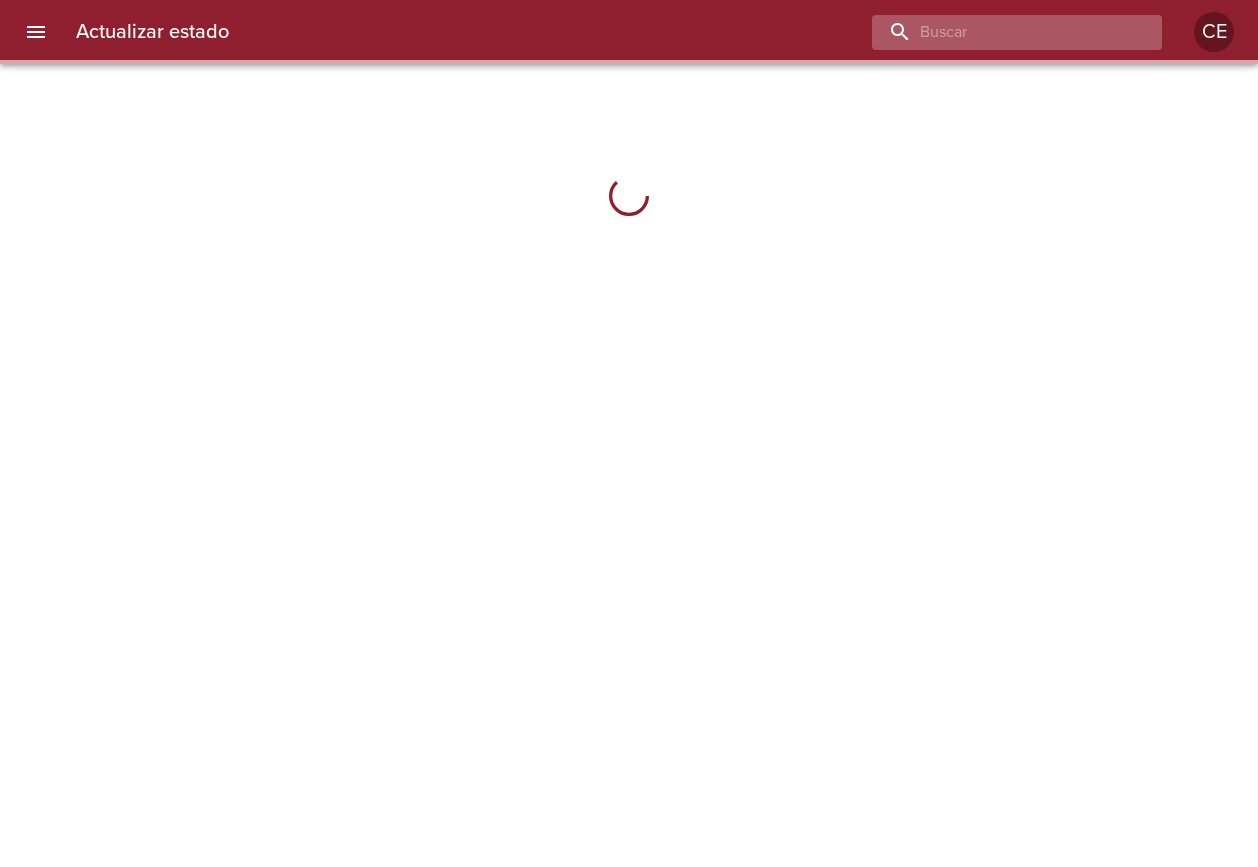 click at bounding box center [1000, 32] 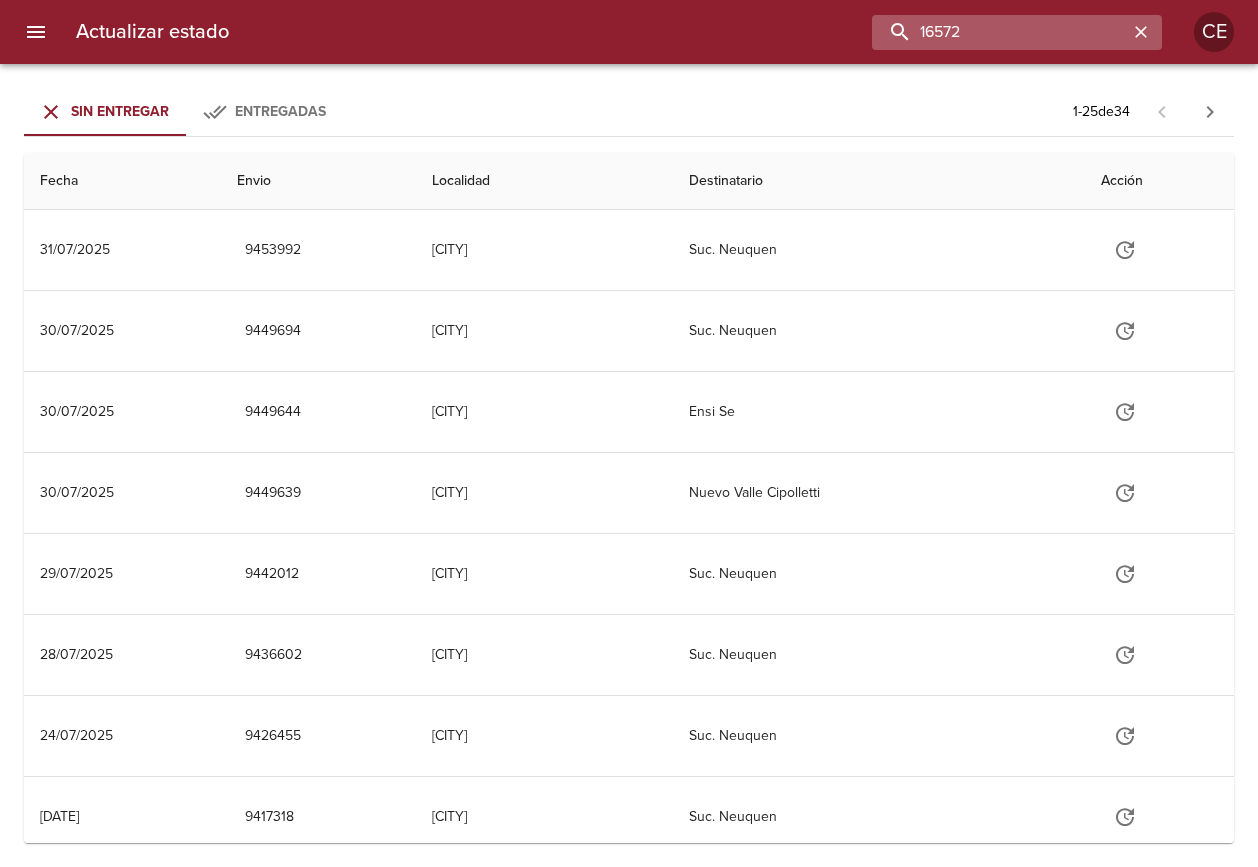 type on "16572" 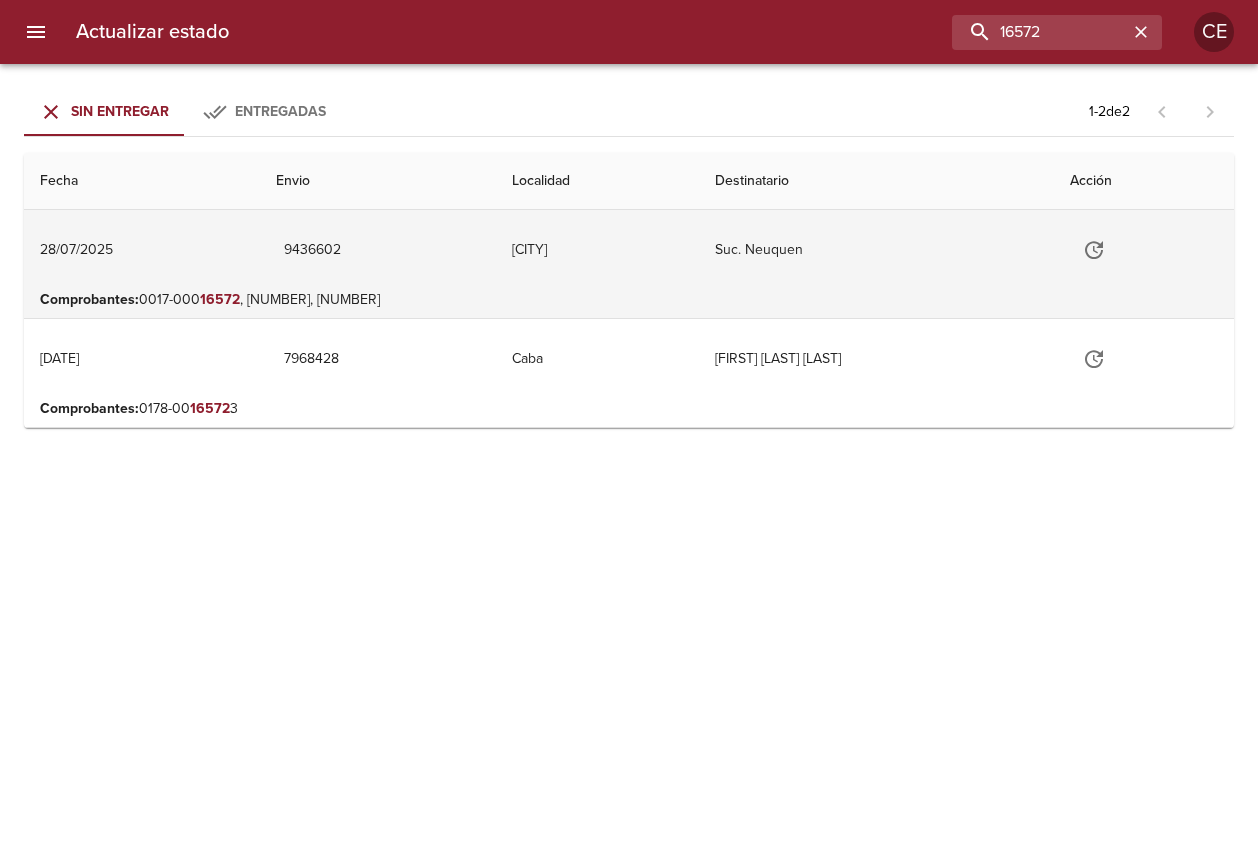 click 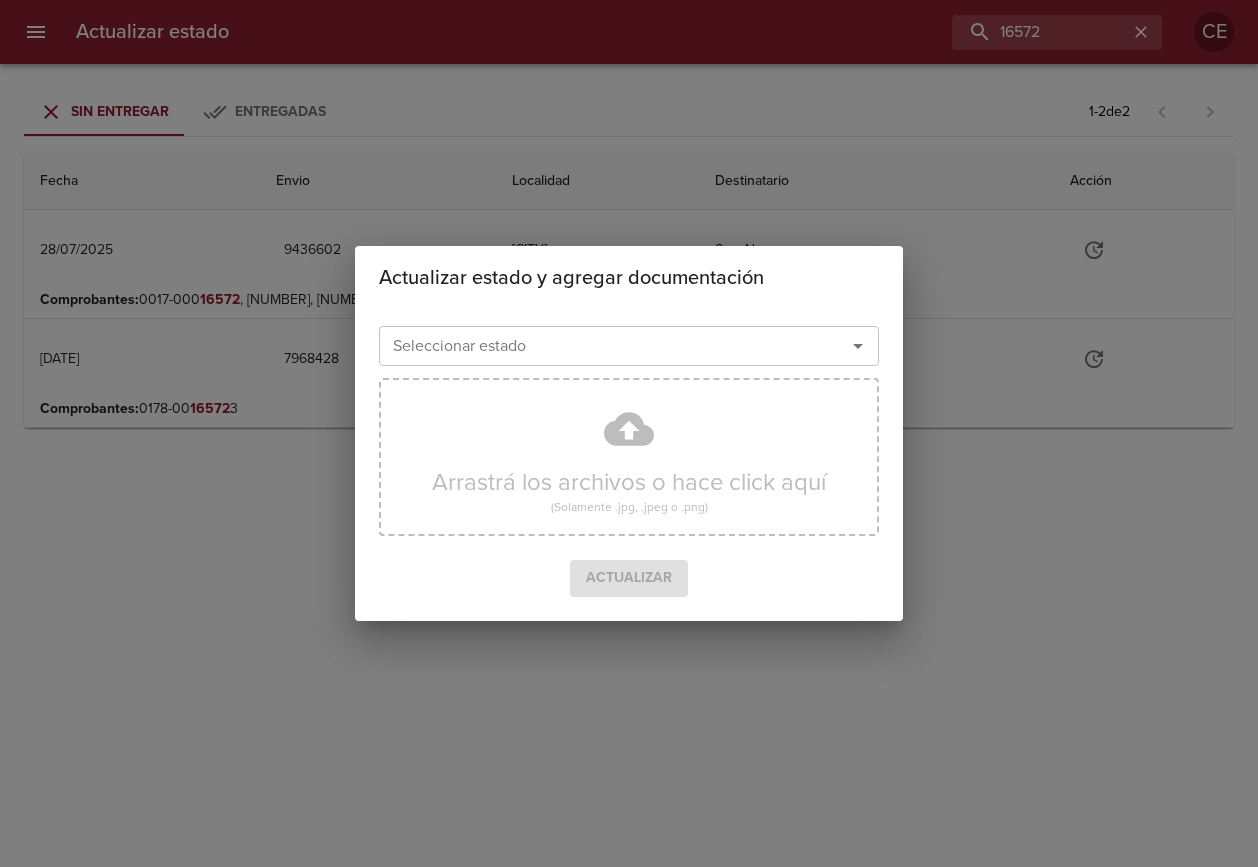 click on "Seleccionar estado" at bounding box center [599, 346] 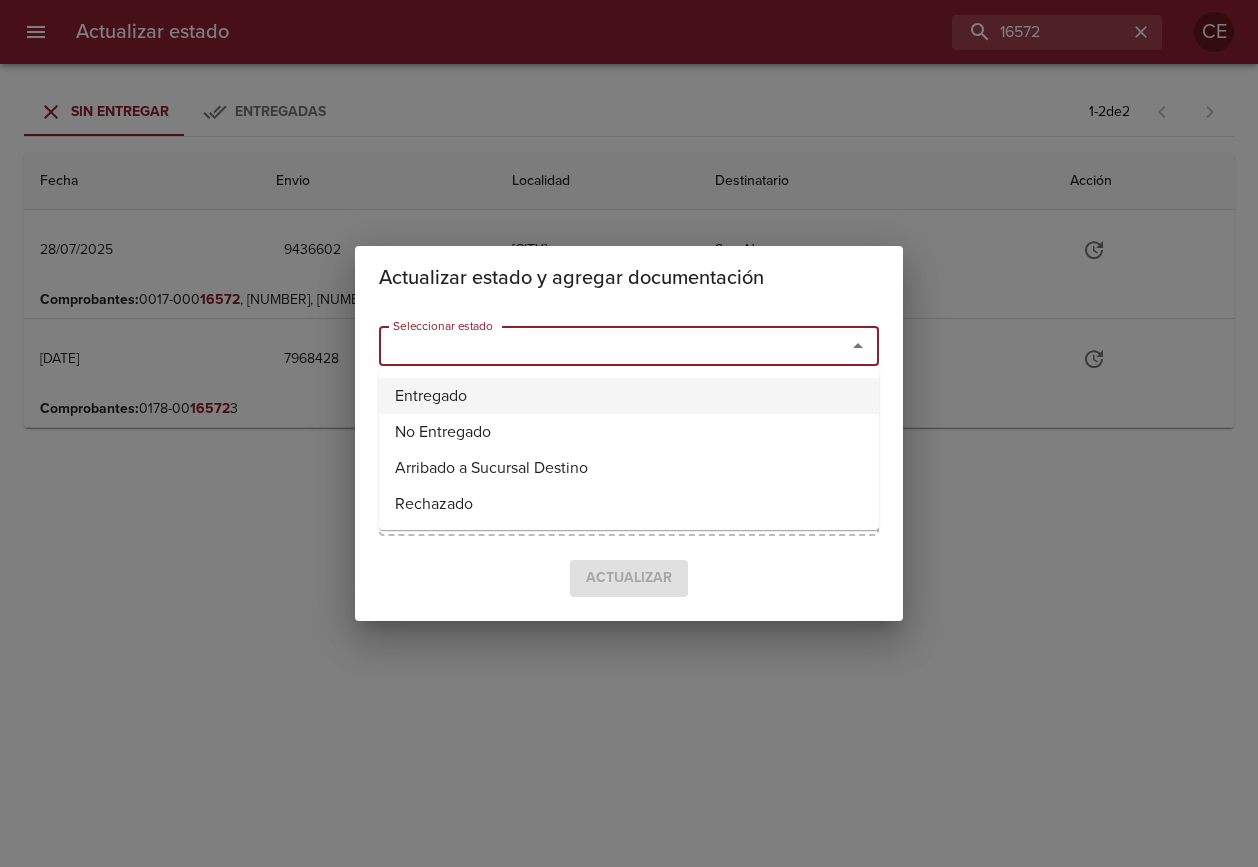 click on "Entregado" at bounding box center (629, 396) 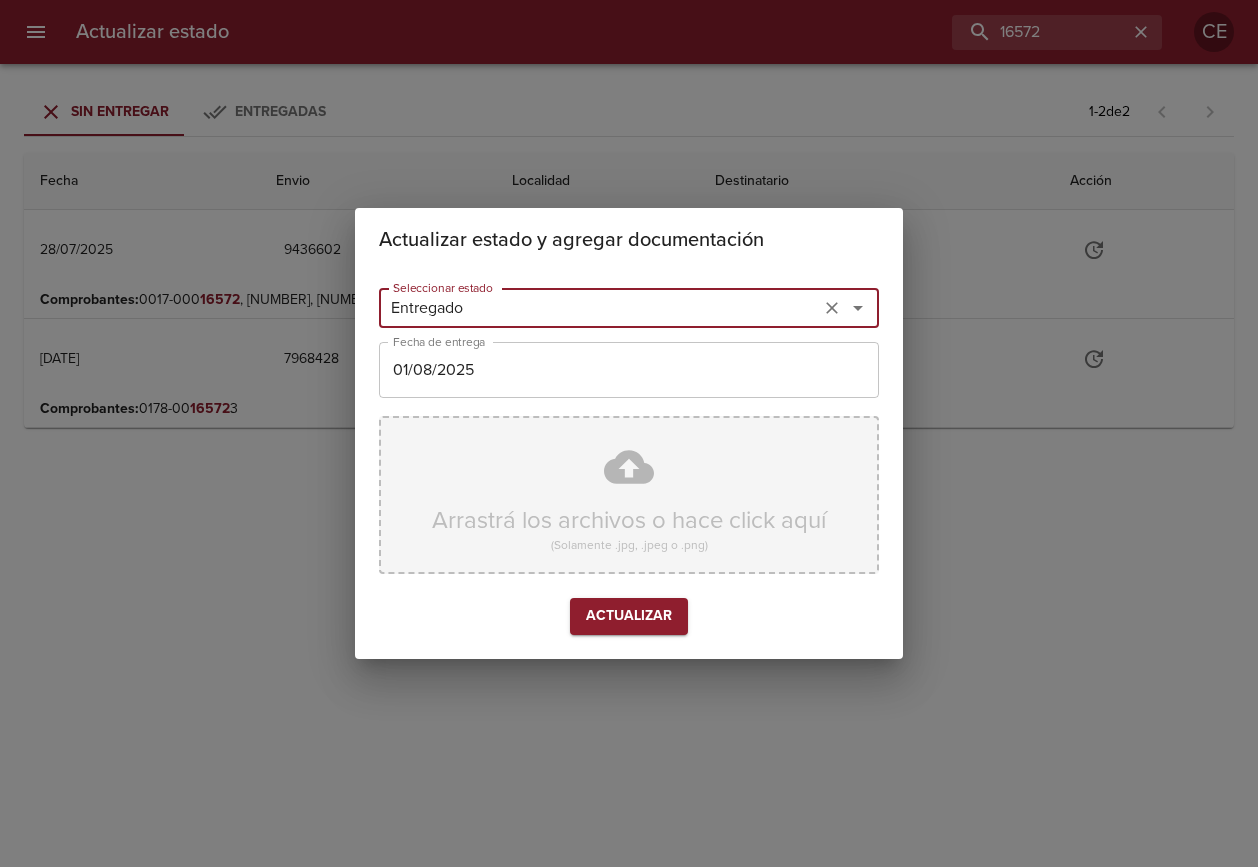 click on "Arrastrá los archivos o hace click aquí (Solamente .jpg, .jpeg o .png)" at bounding box center (629, 495) 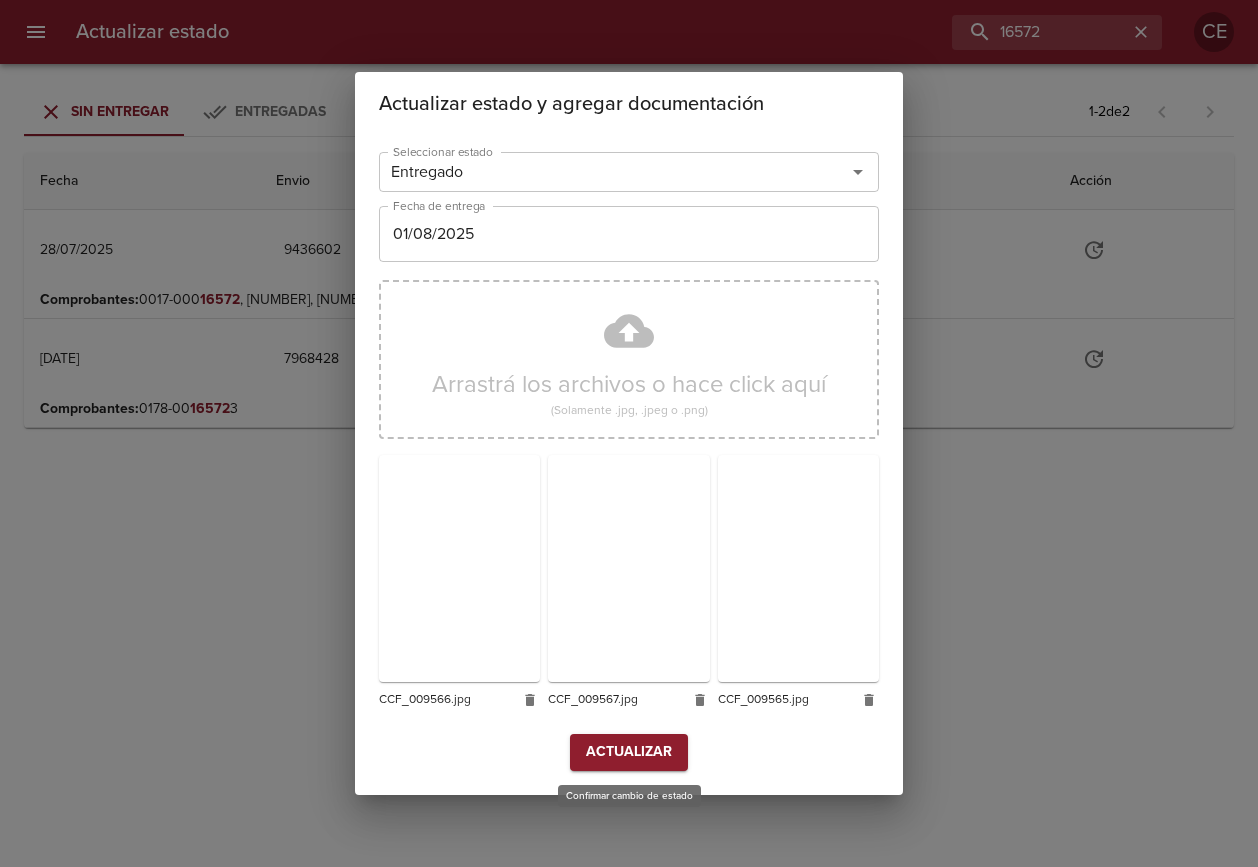click on "Actualizar" at bounding box center [629, 752] 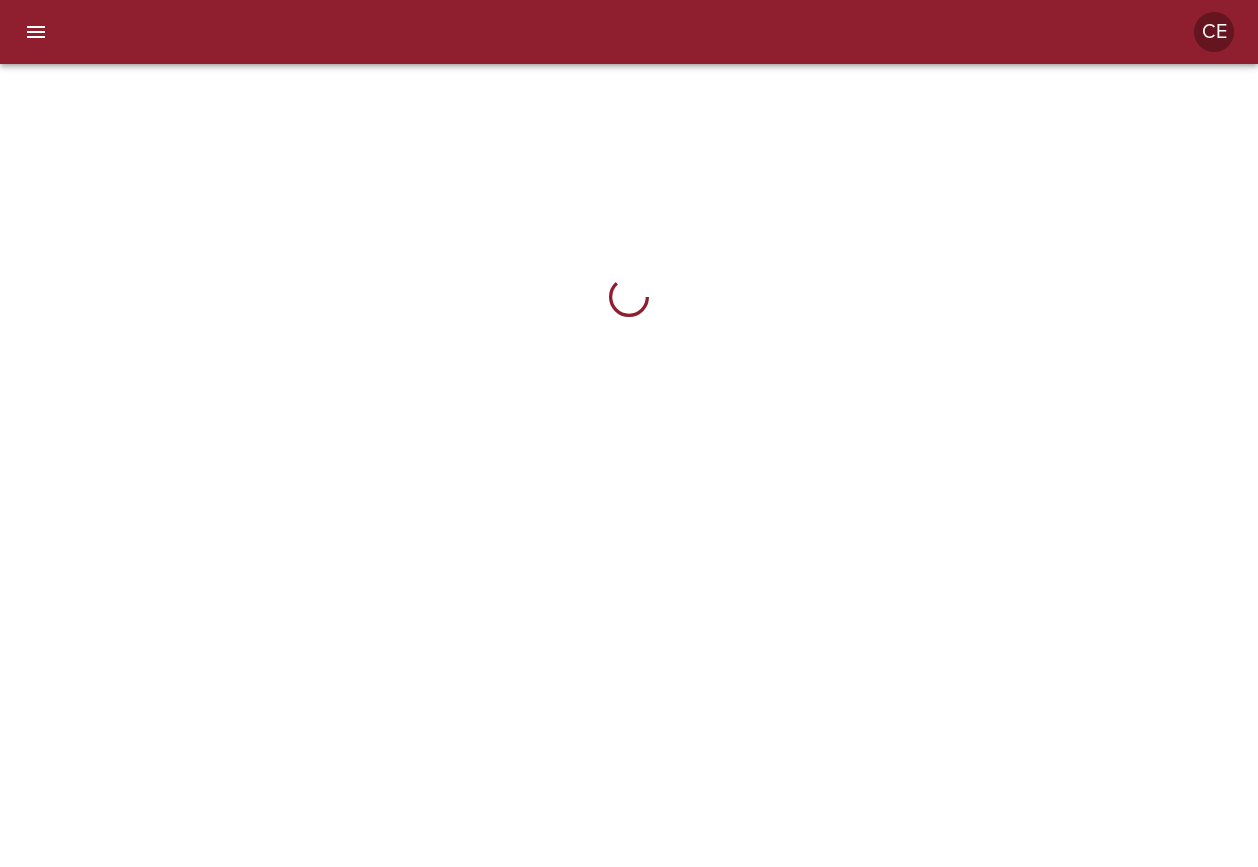 scroll, scrollTop: 0, scrollLeft: 0, axis: both 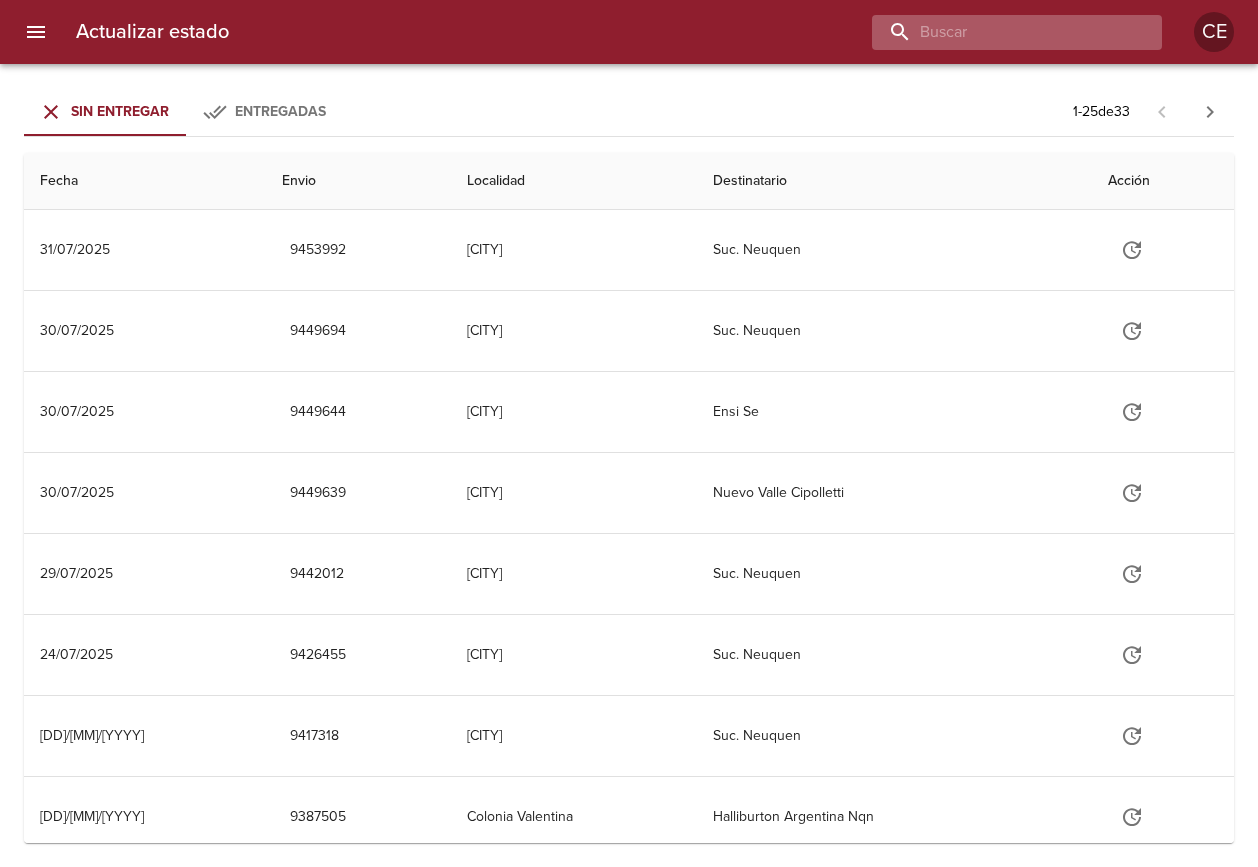 click at bounding box center [1000, 32] 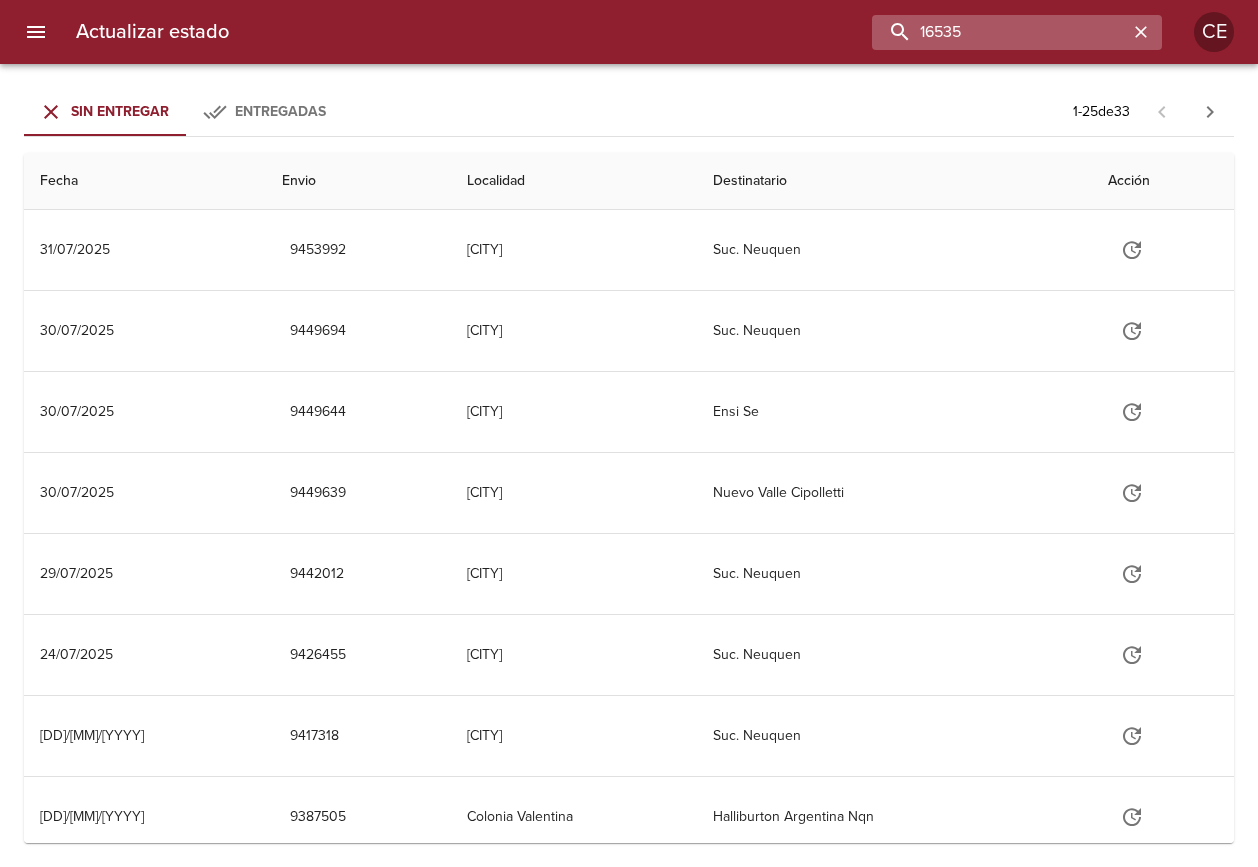type on "16535" 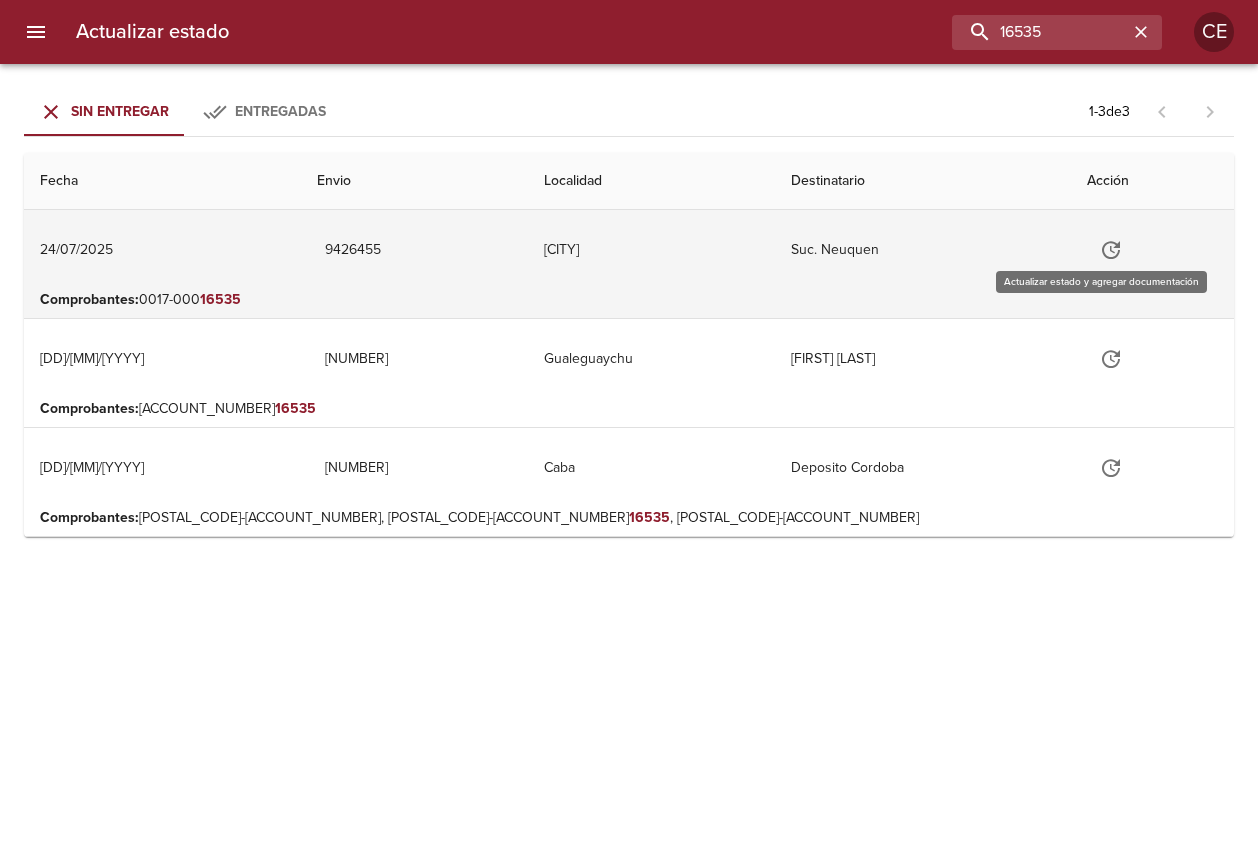 click at bounding box center (1111, 250) 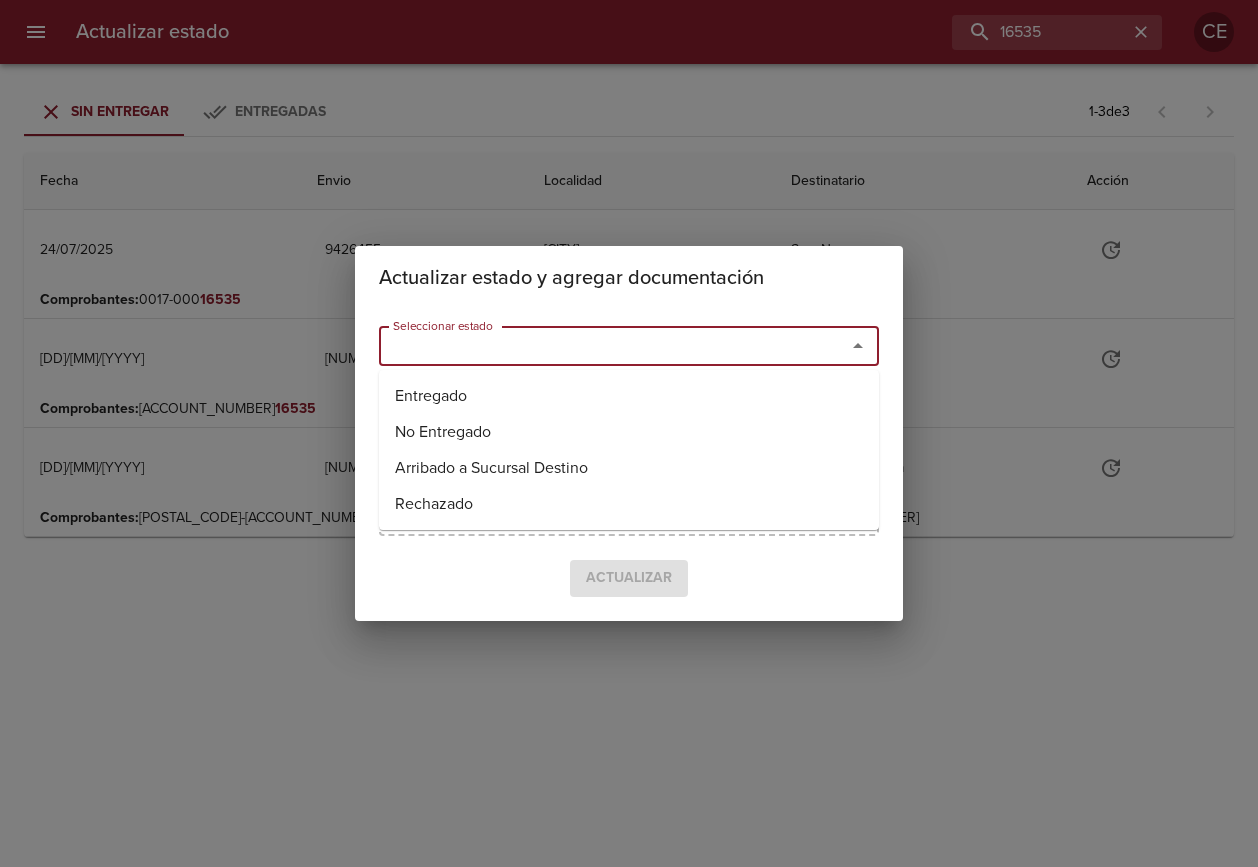 click on "Seleccionar estado" at bounding box center (599, 346) 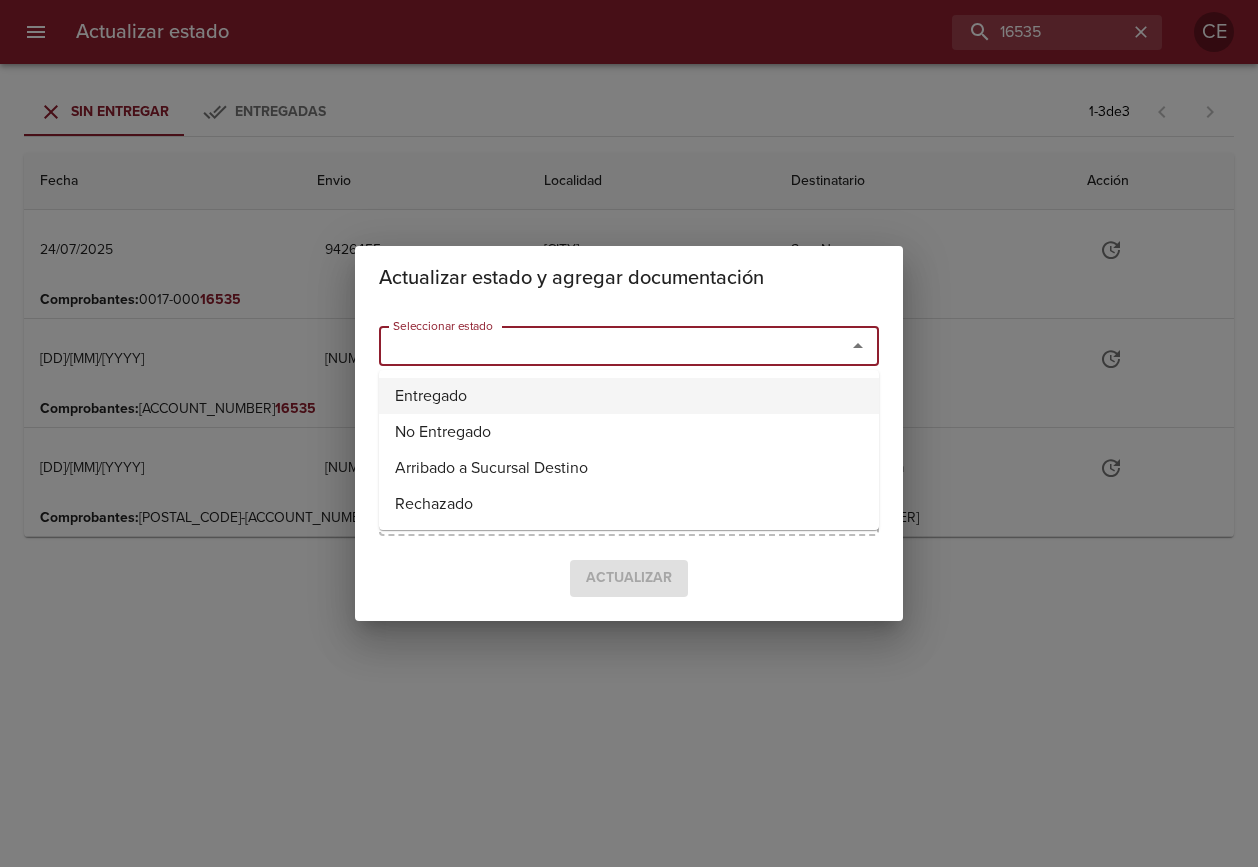 click on "Entregado" at bounding box center (629, 396) 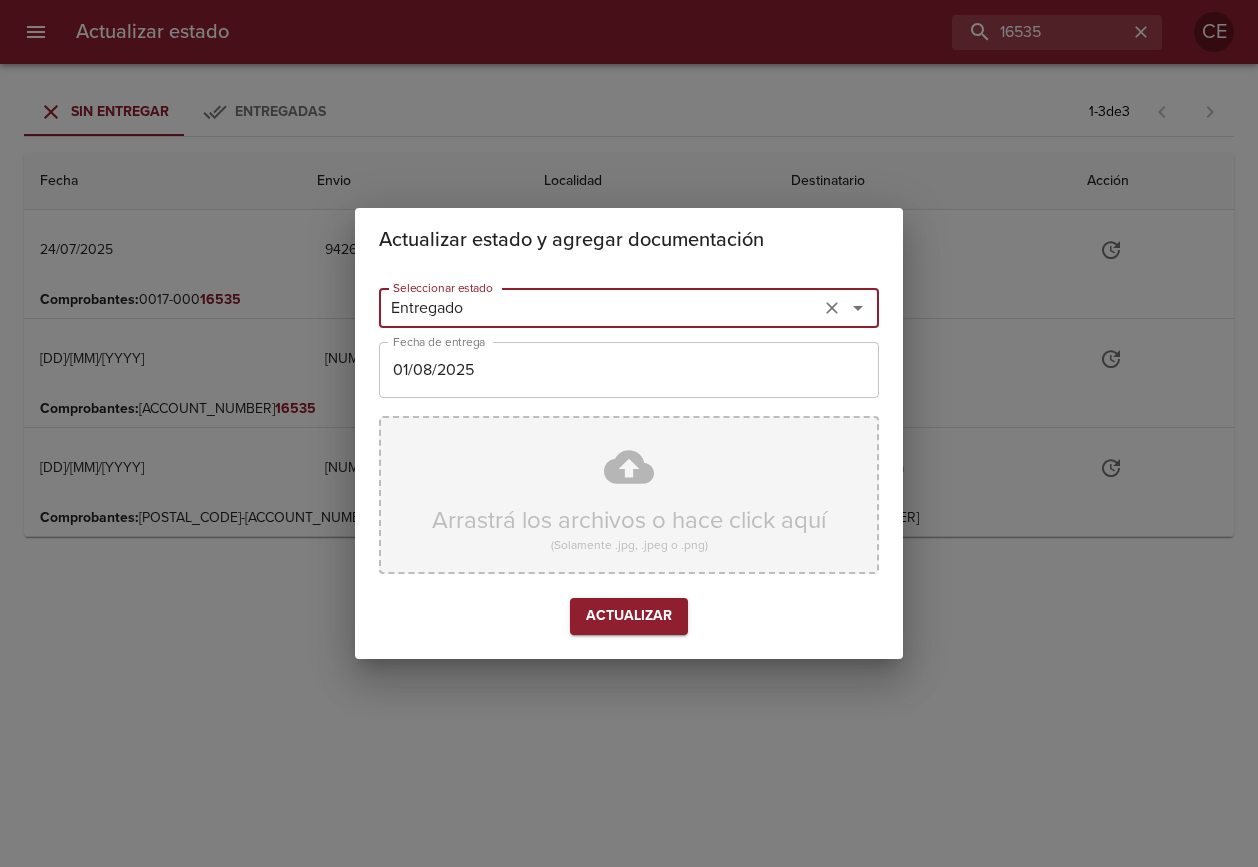 click on "Arrastrá los archivos o hace click aquí (Solamente .jpg, .jpeg o .png)" at bounding box center [629, 495] 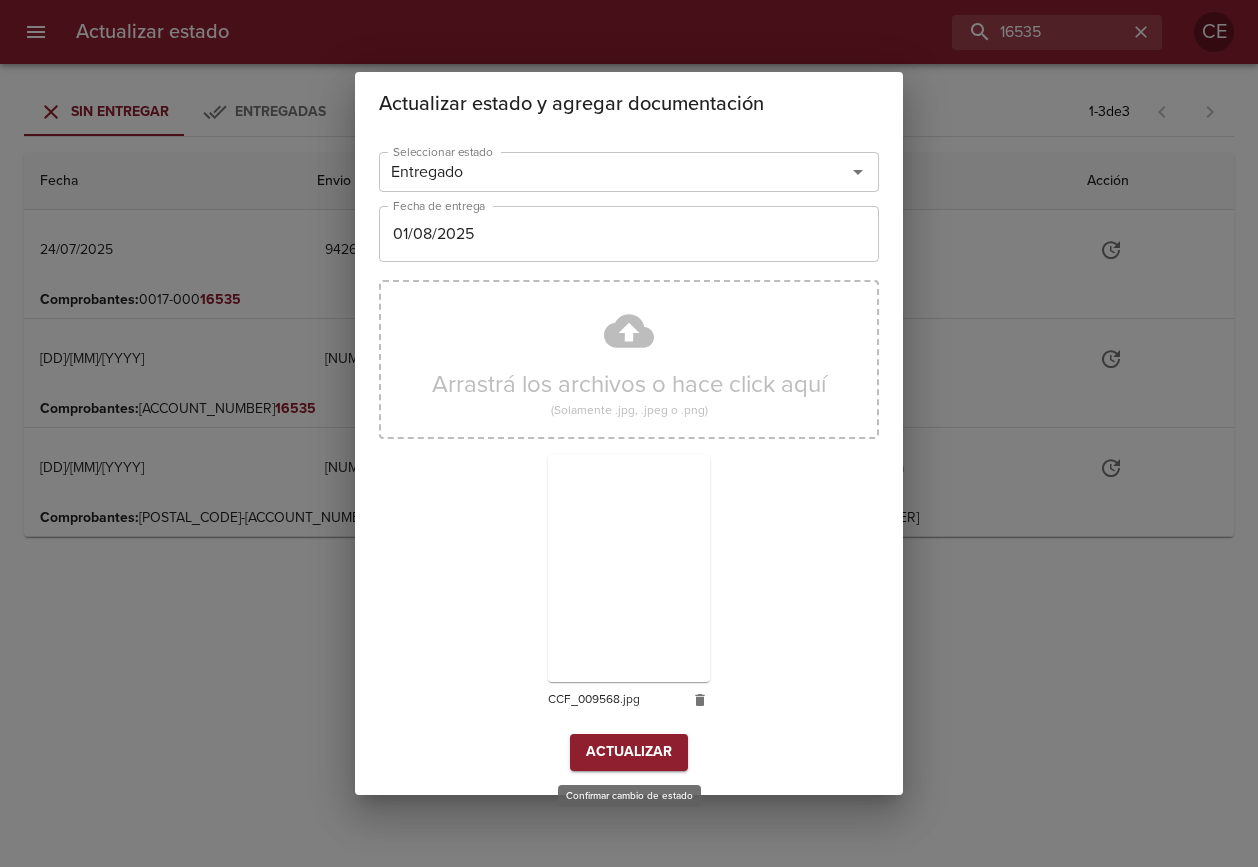 click on "Actualizar" at bounding box center (629, 752) 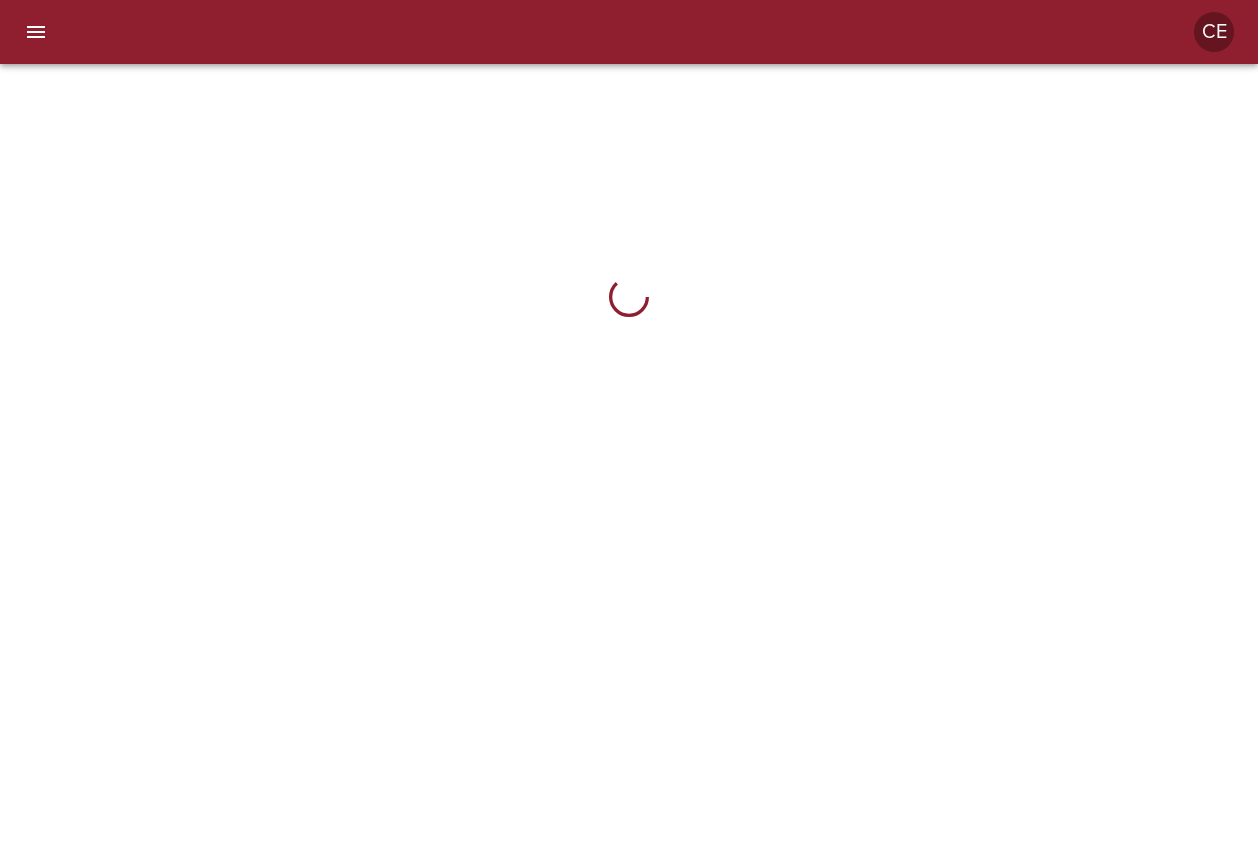 scroll, scrollTop: 0, scrollLeft: 0, axis: both 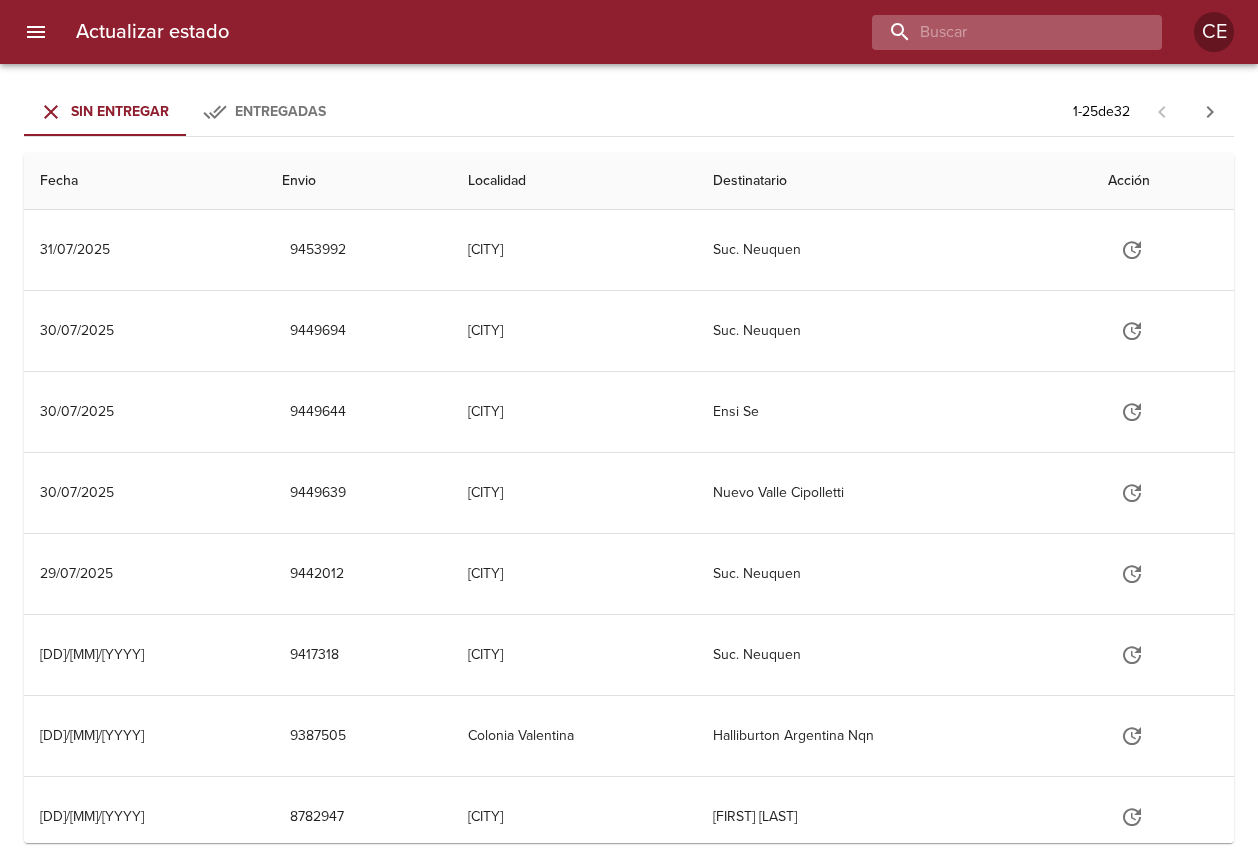 click at bounding box center (1000, 32) 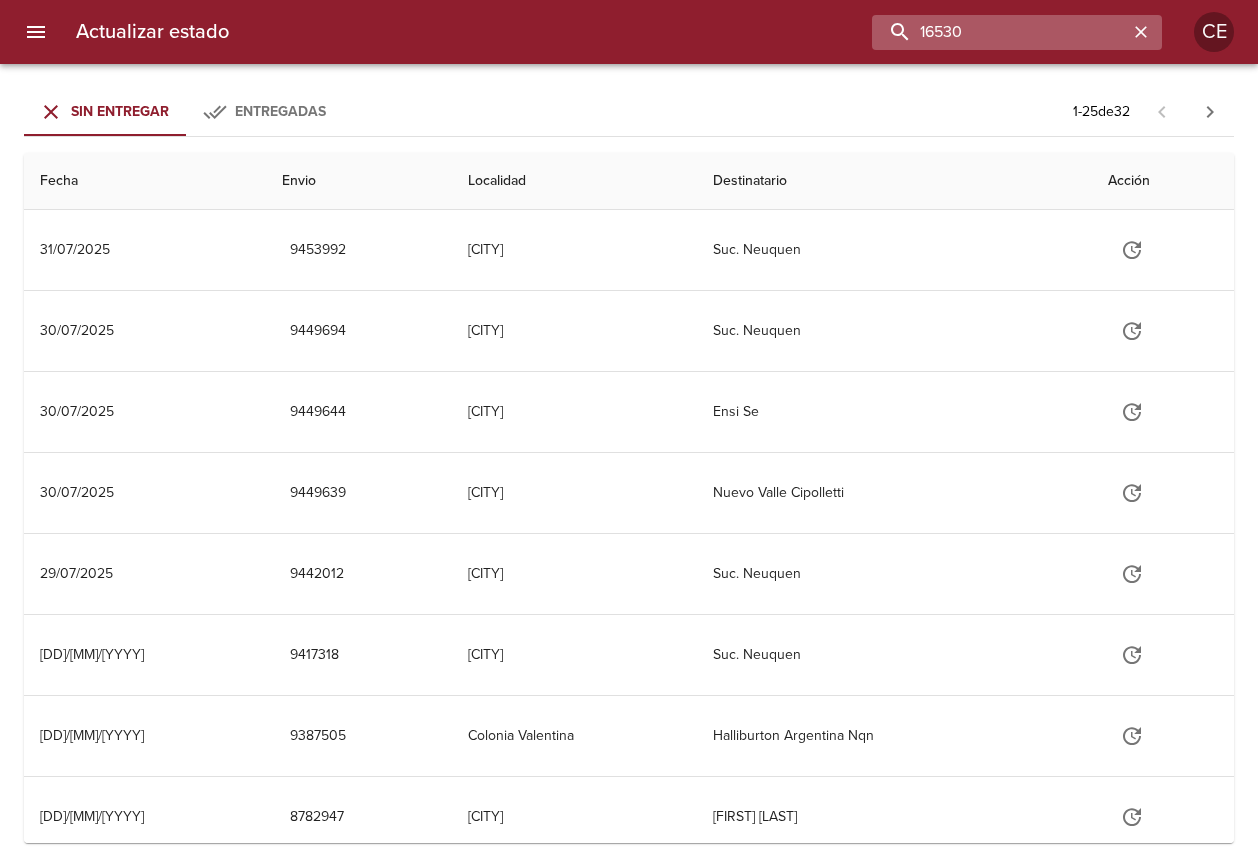 type on "16530" 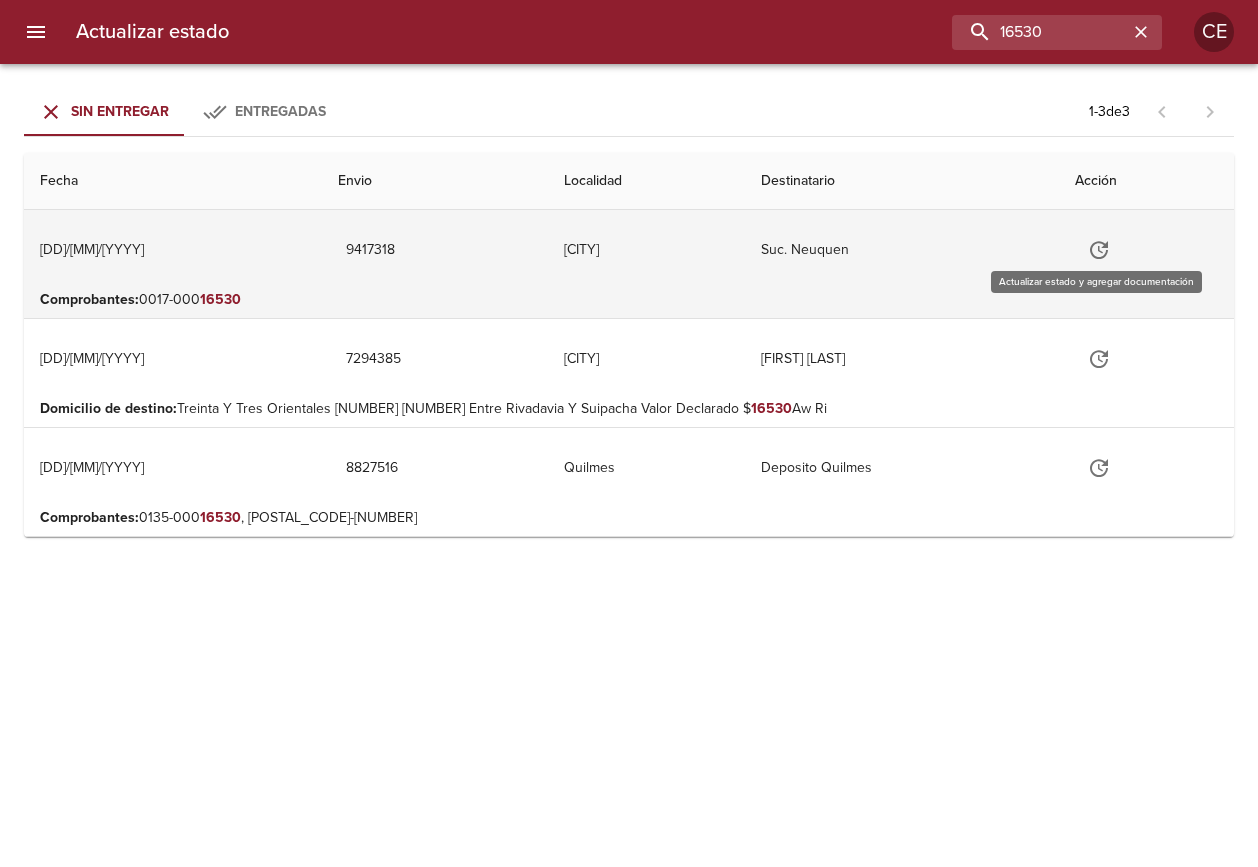 click at bounding box center [1099, 250] 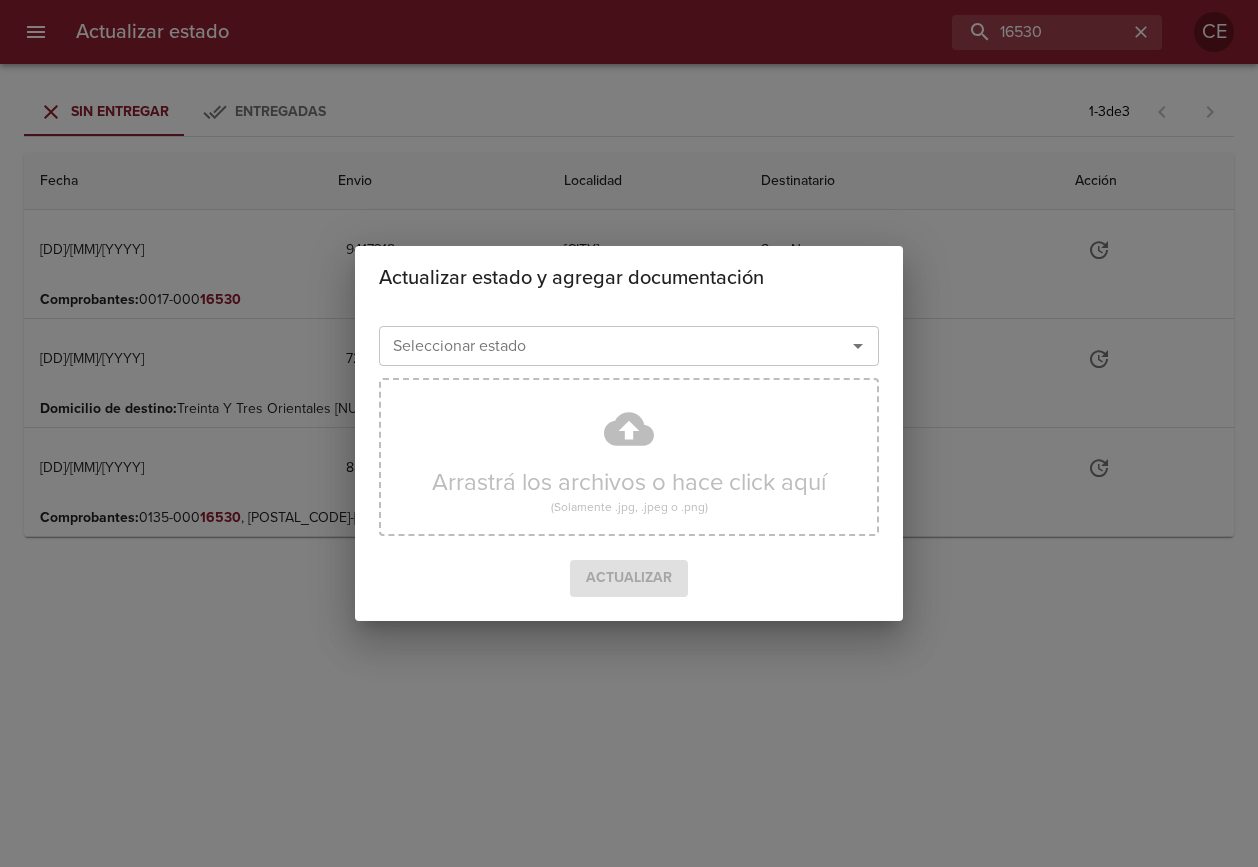 click on "Seleccionar estado" at bounding box center [599, 346] 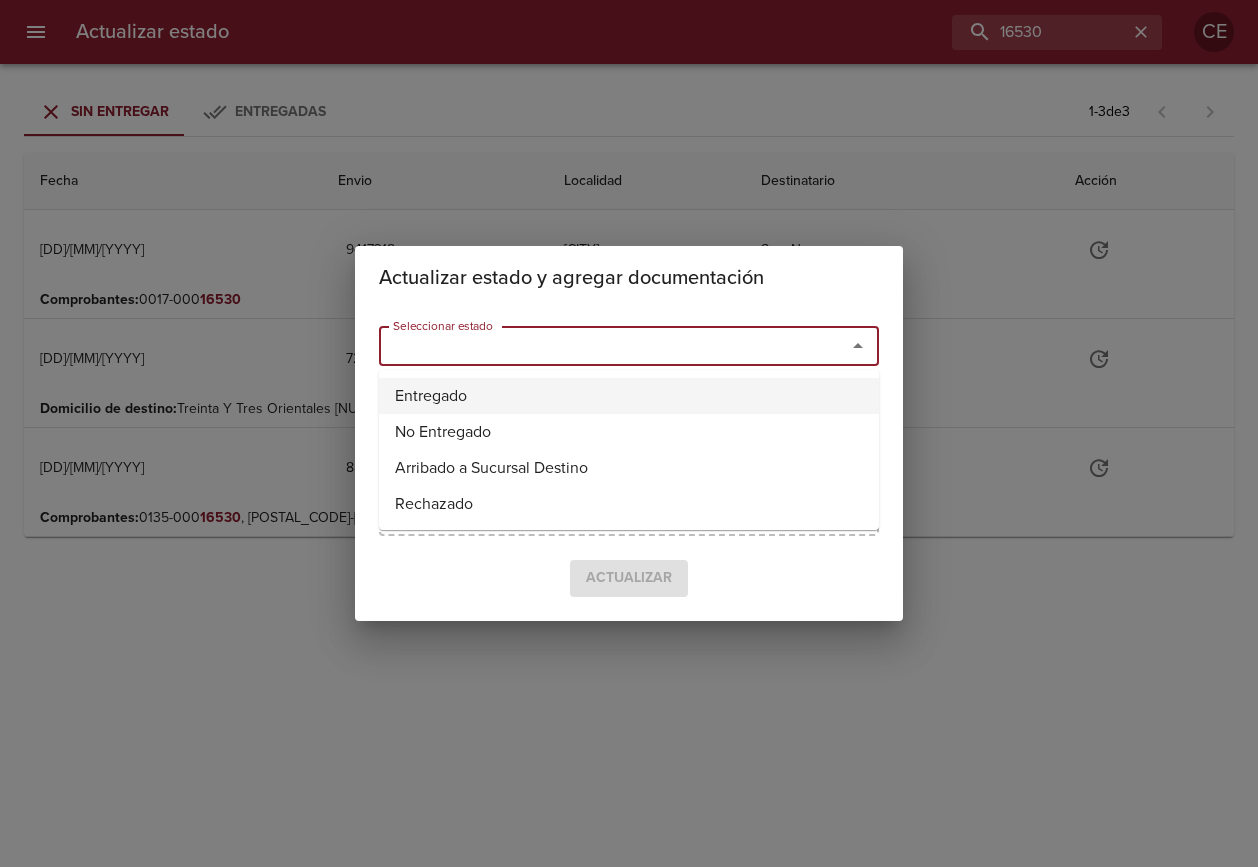 click on "Entregado" at bounding box center (629, 396) 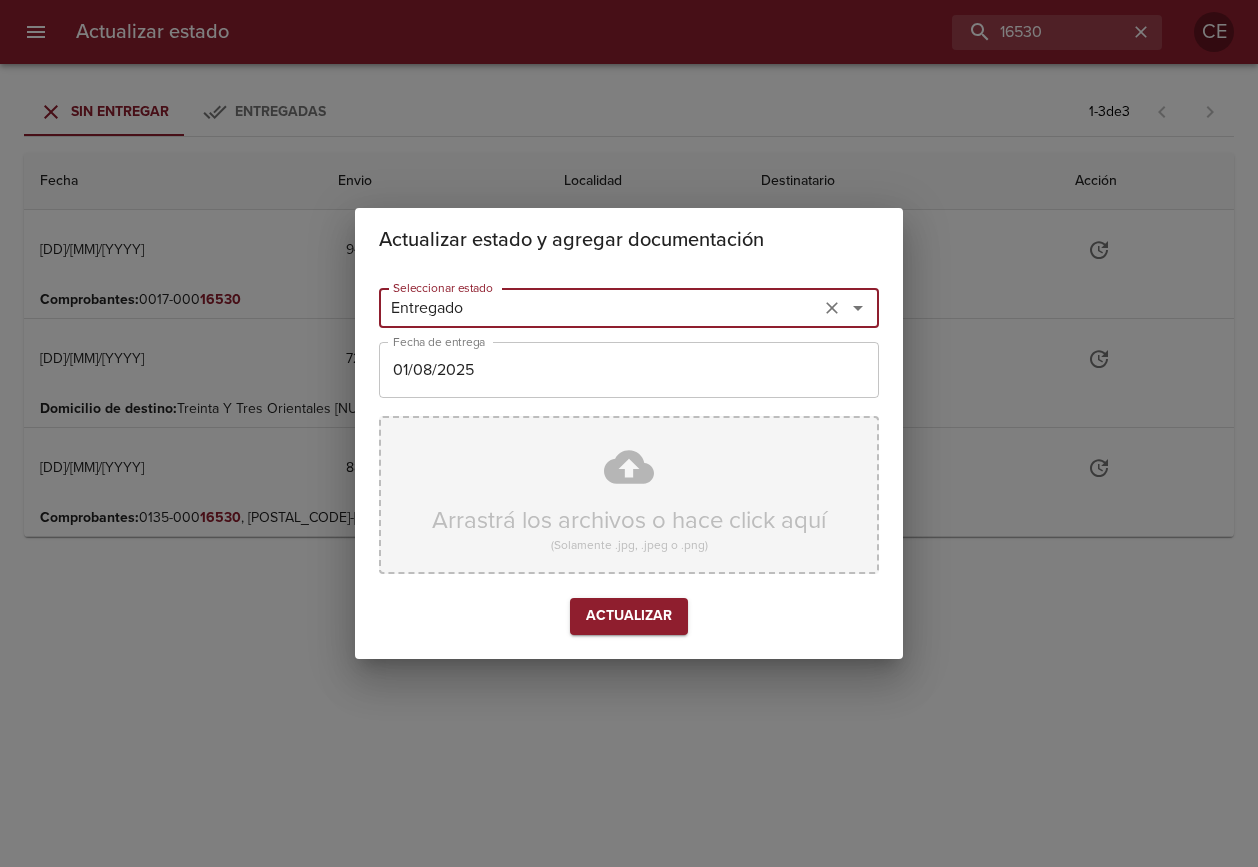 click on "Arrastrá los archivos o hace click aquí (Solamente .jpg, .jpeg o .png)" at bounding box center [629, 495] 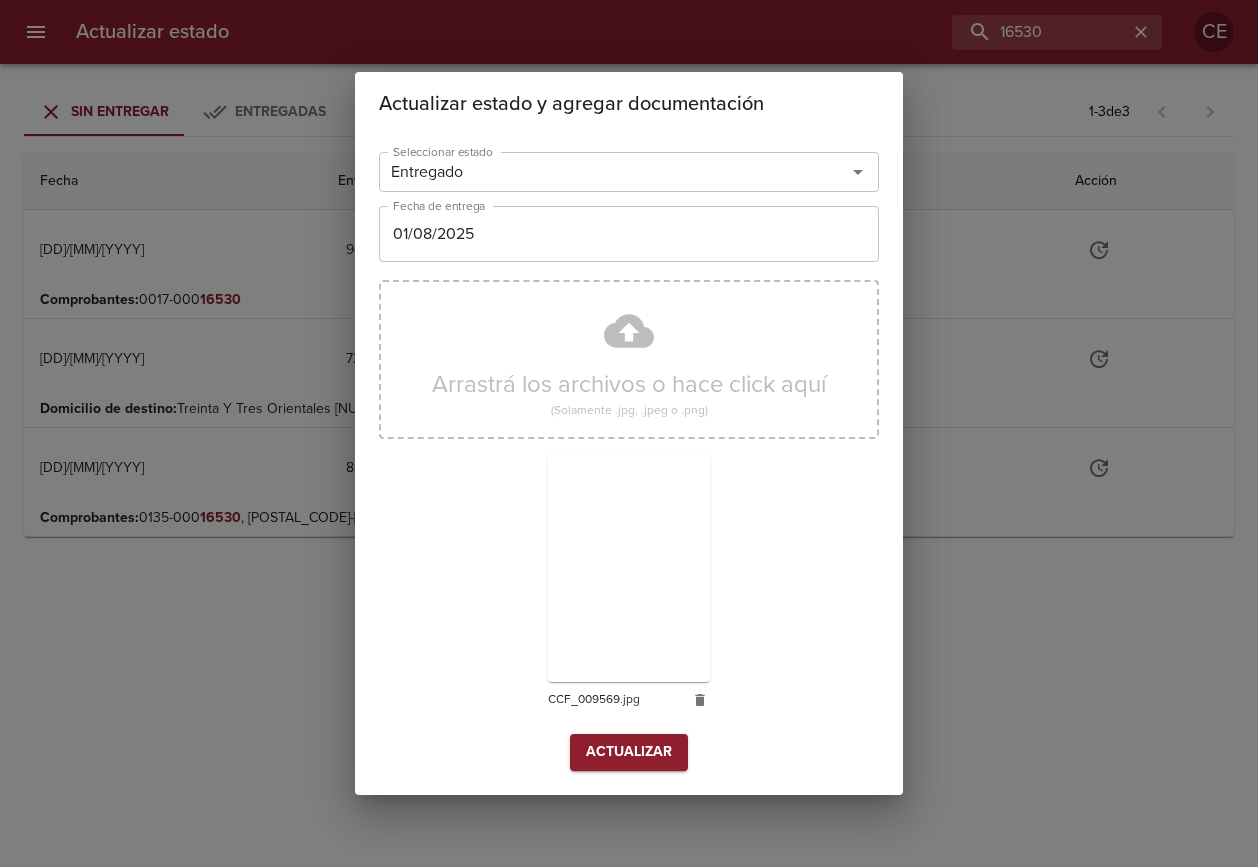 click on "Actualizar" at bounding box center [629, 752] 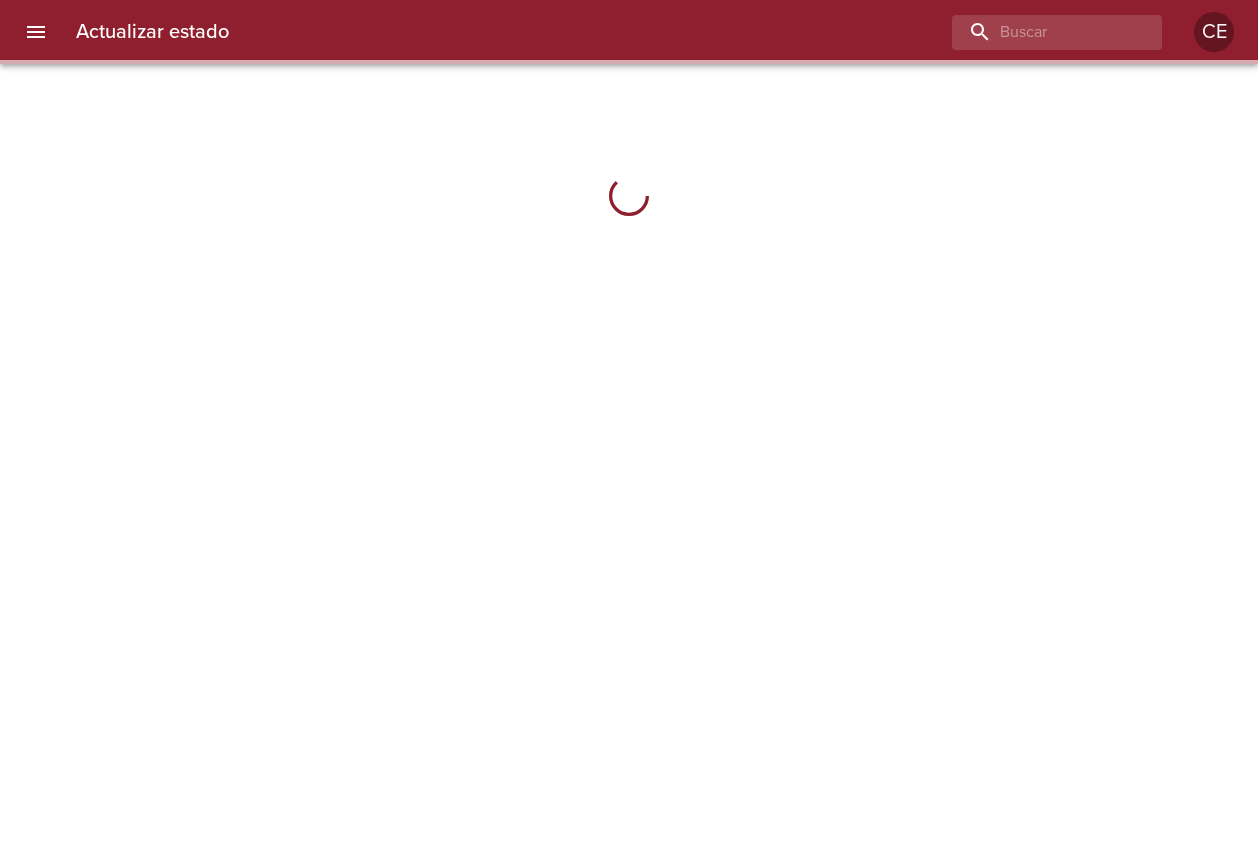 scroll, scrollTop: 0, scrollLeft: 0, axis: both 